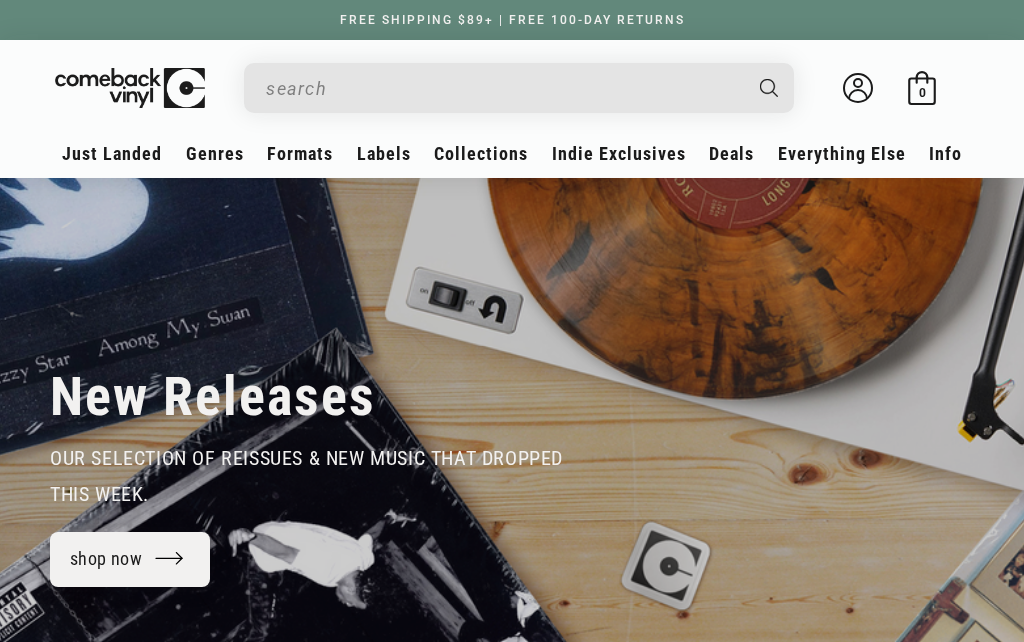 scroll, scrollTop: 0, scrollLeft: 0, axis: both 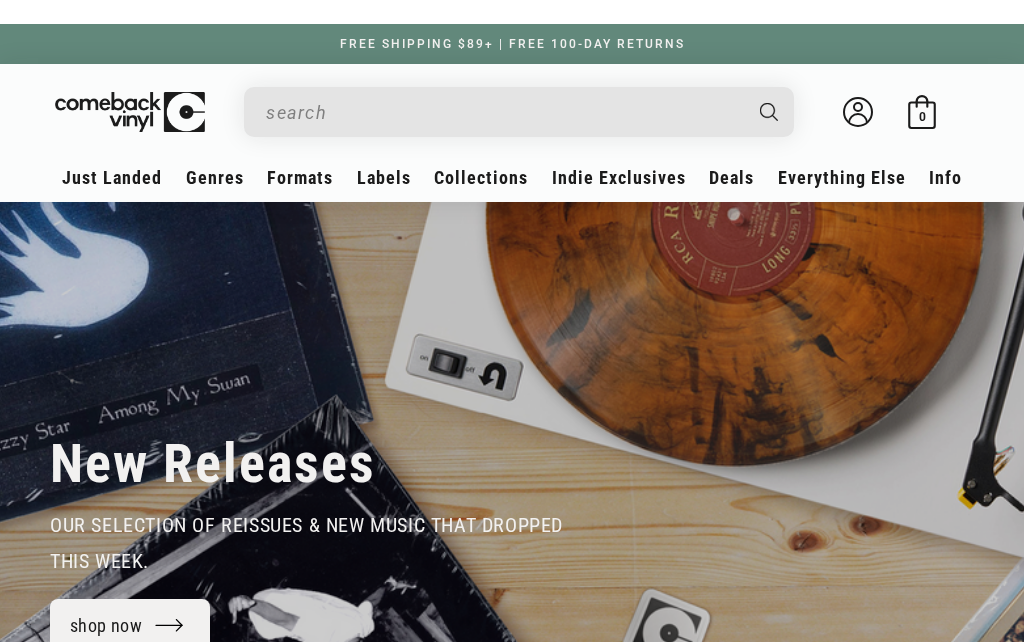 click at bounding box center [503, 88] 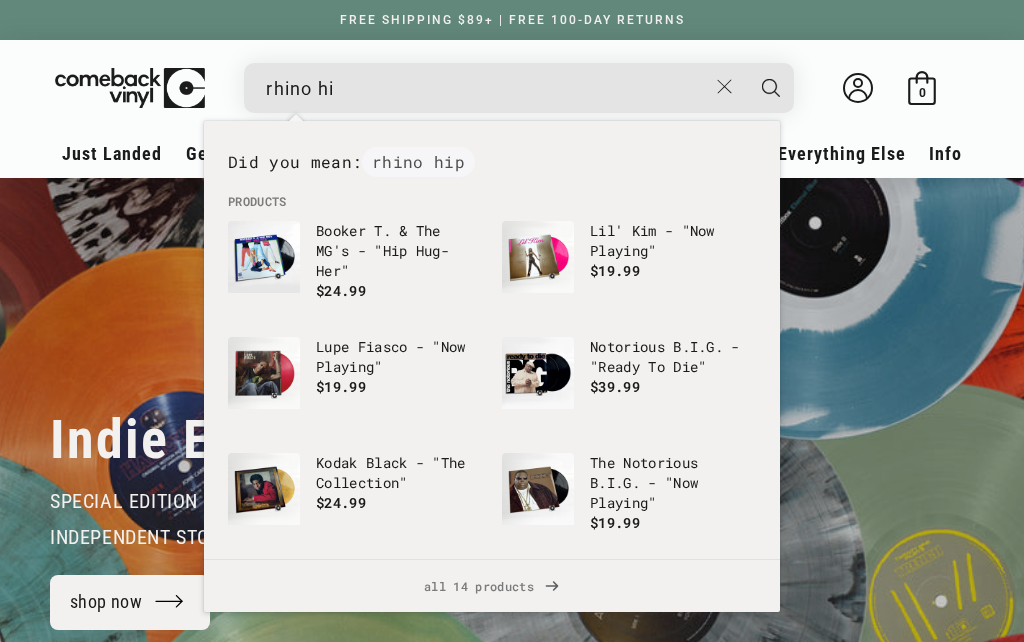 scroll, scrollTop: 0, scrollLeft: 2048, axis: horizontal 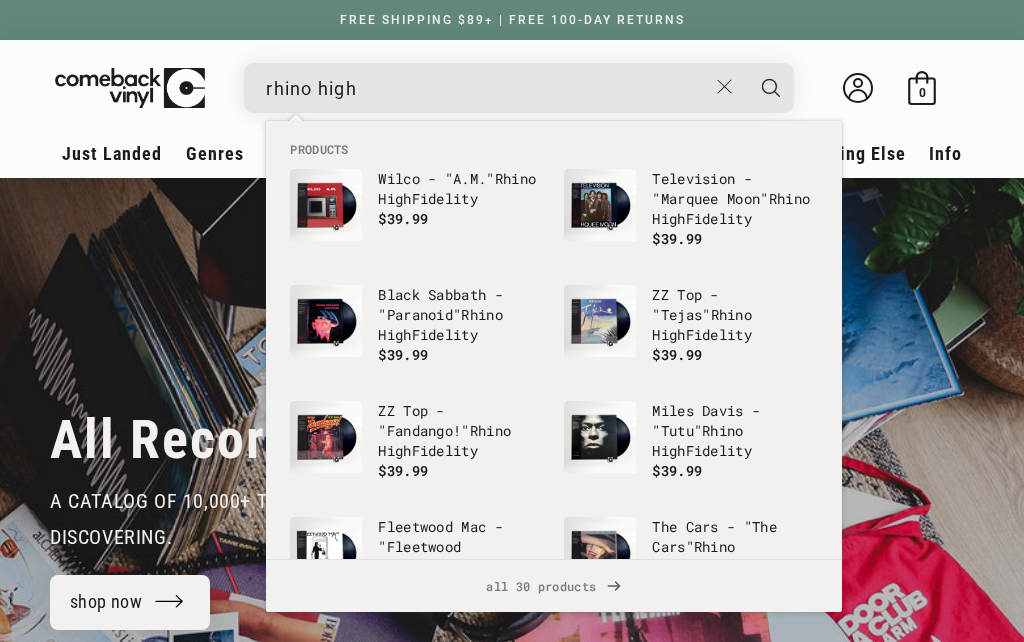 type on "rhino high" 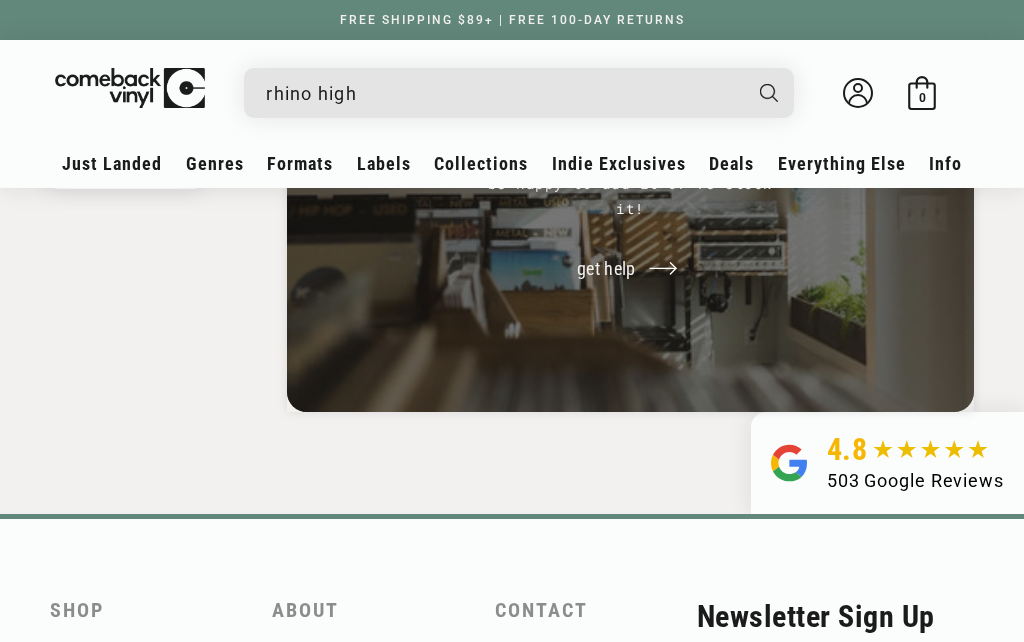 scroll, scrollTop: 0, scrollLeft: 0, axis: both 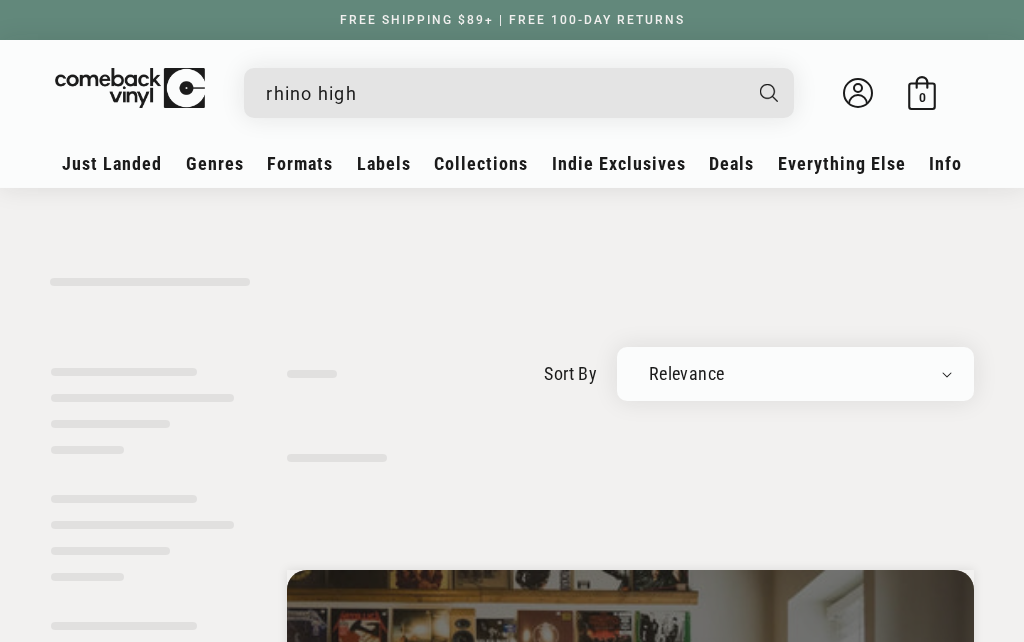 click on "rhino high" at bounding box center (503, 93) 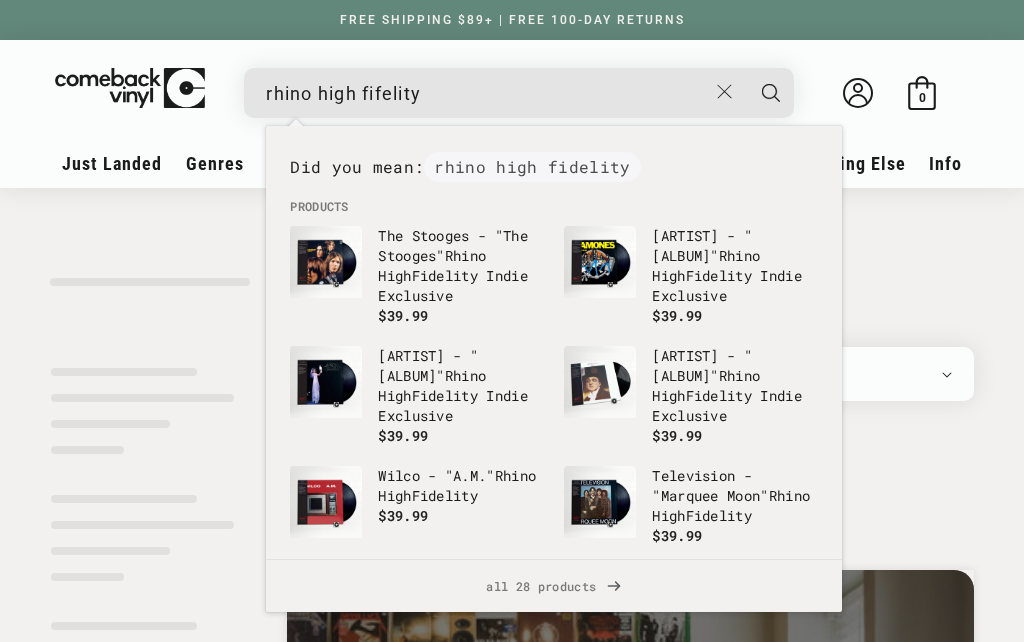 type on "rhino high fifelity" 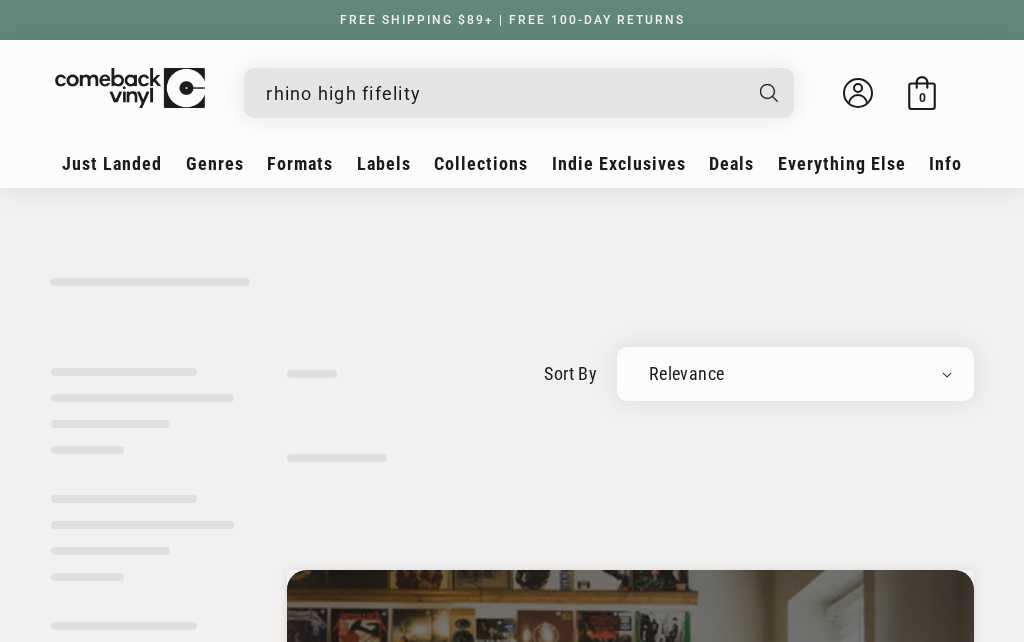 scroll, scrollTop: 0, scrollLeft: 0, axis: both 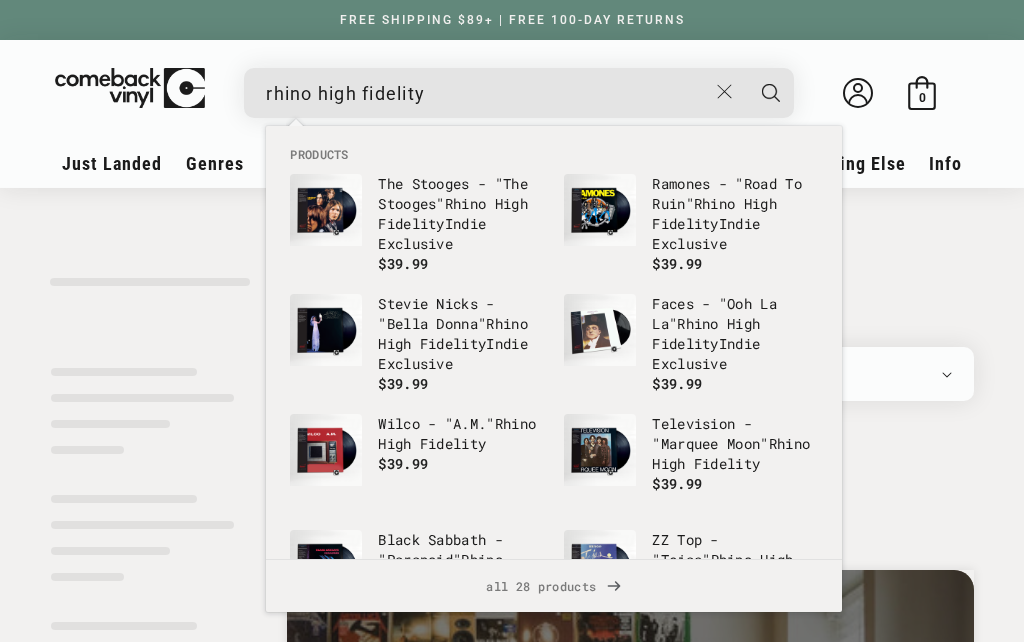 type on "rhino high fidelity" 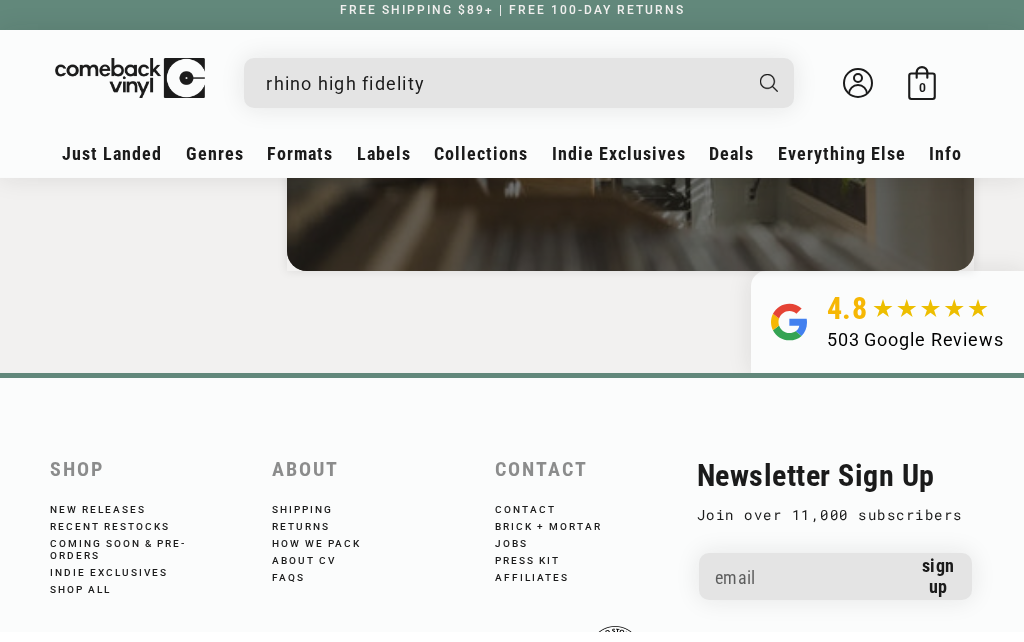 scroll, scrollTop: -17, scrollLeft: 0, axis: vertical 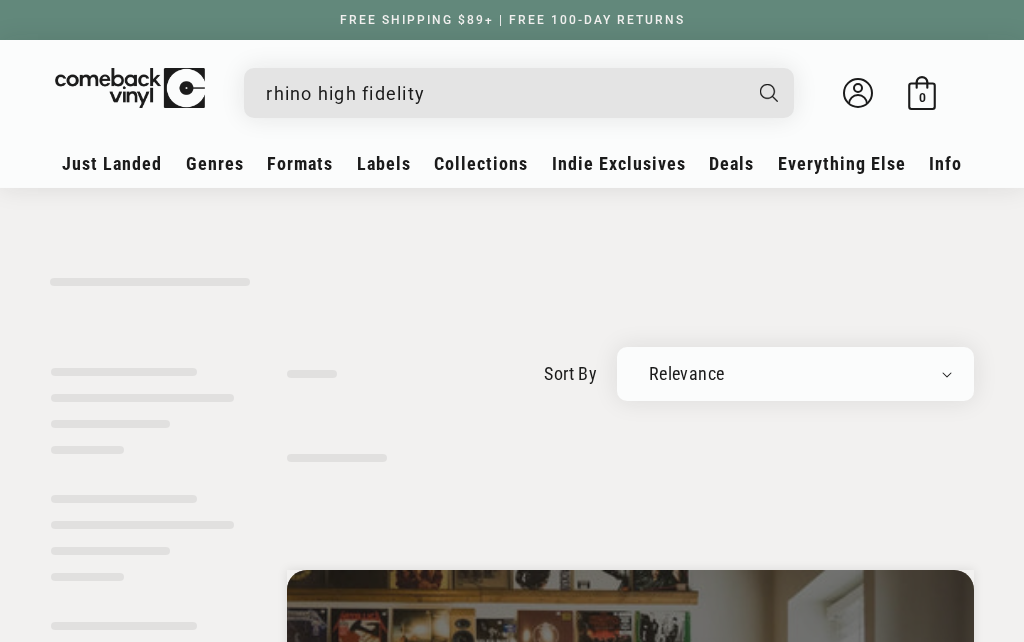 click on "rhino high fidelity" at bounding box center (503, 93) 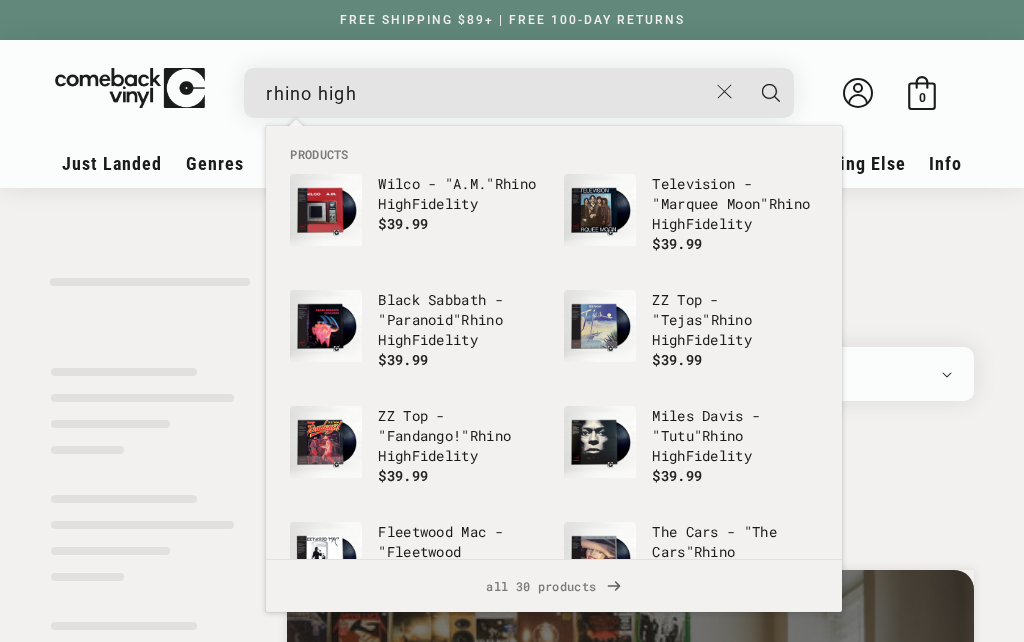type on "rhino high" 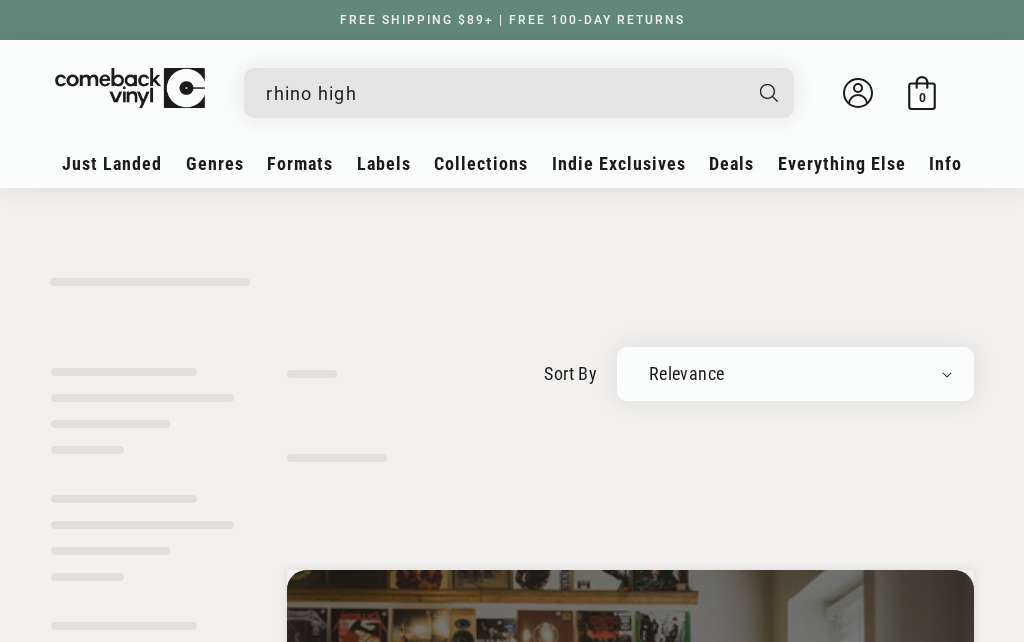 scroll, scrollTop: 0, scrollLeft: 0, axis: both 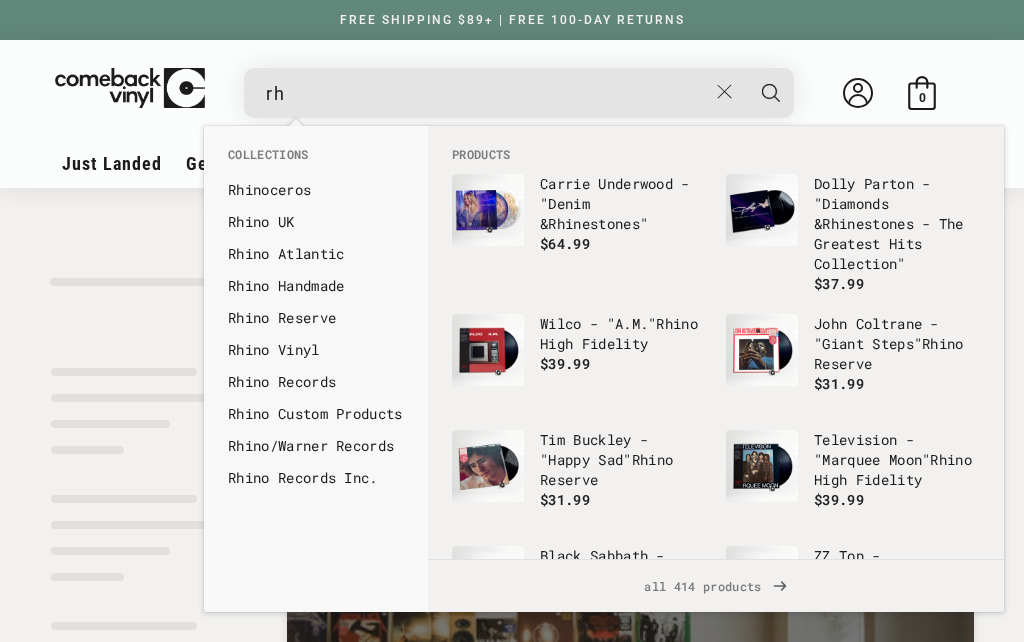 type on "r" 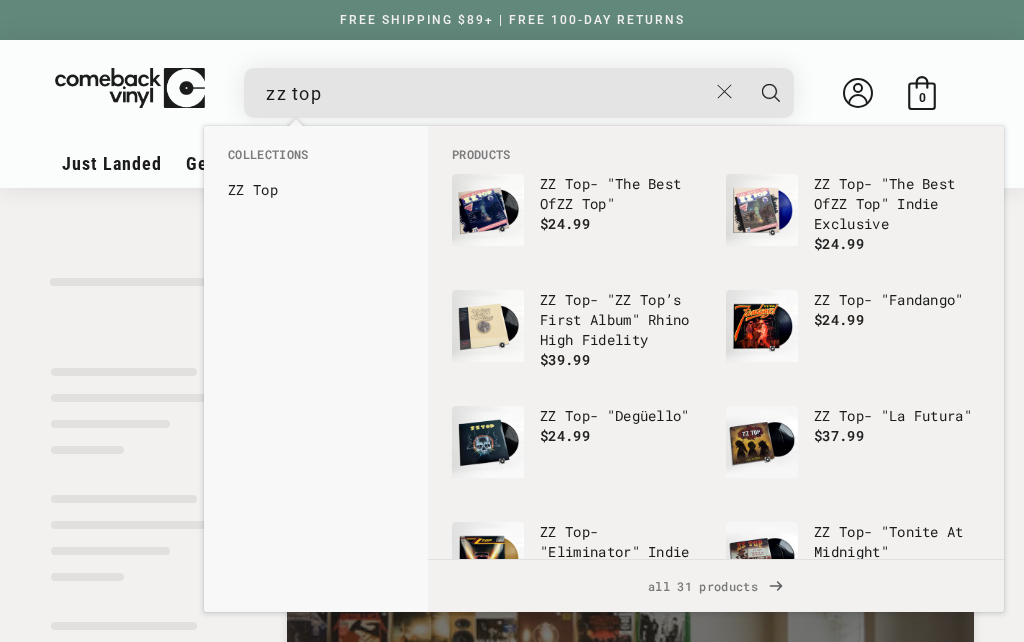 type on "zz top" 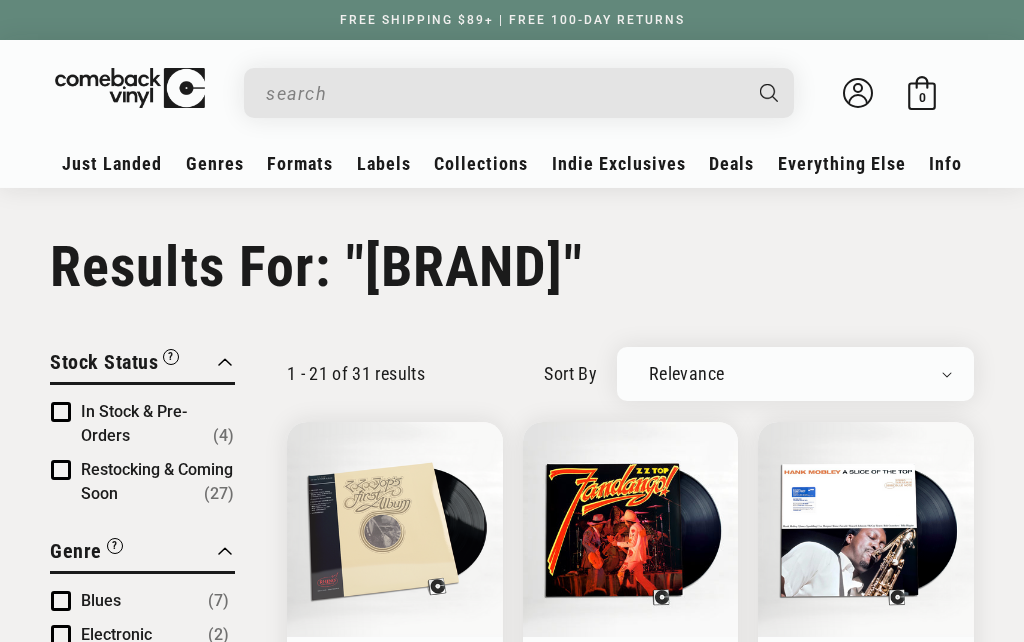 scroll, scrollTop: 0, scrollLeft: 0, axis: both 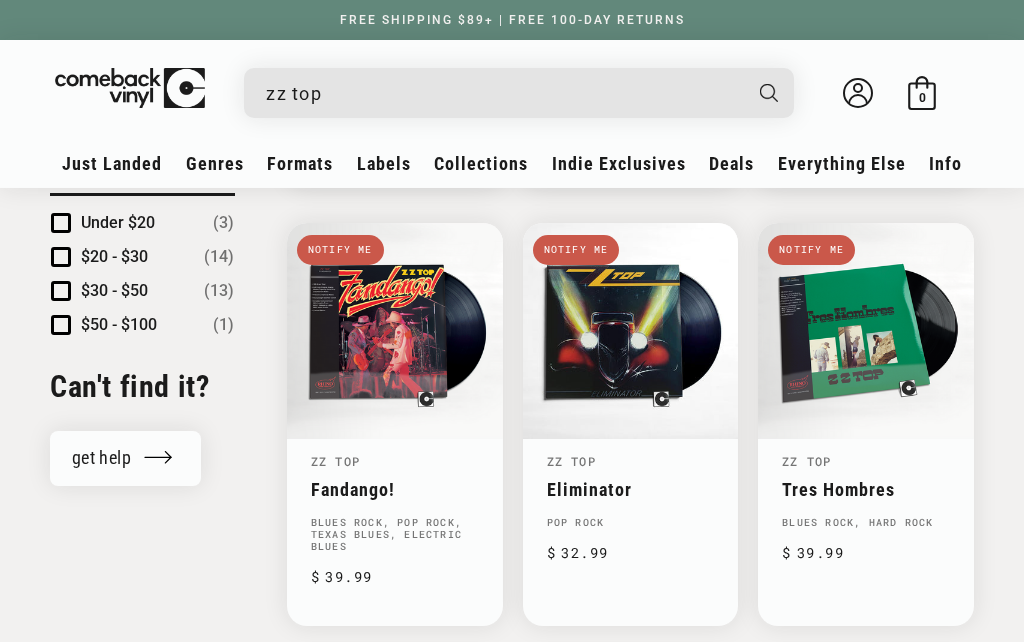 click on "Tres Hombres" at bounding box center (866, 489) 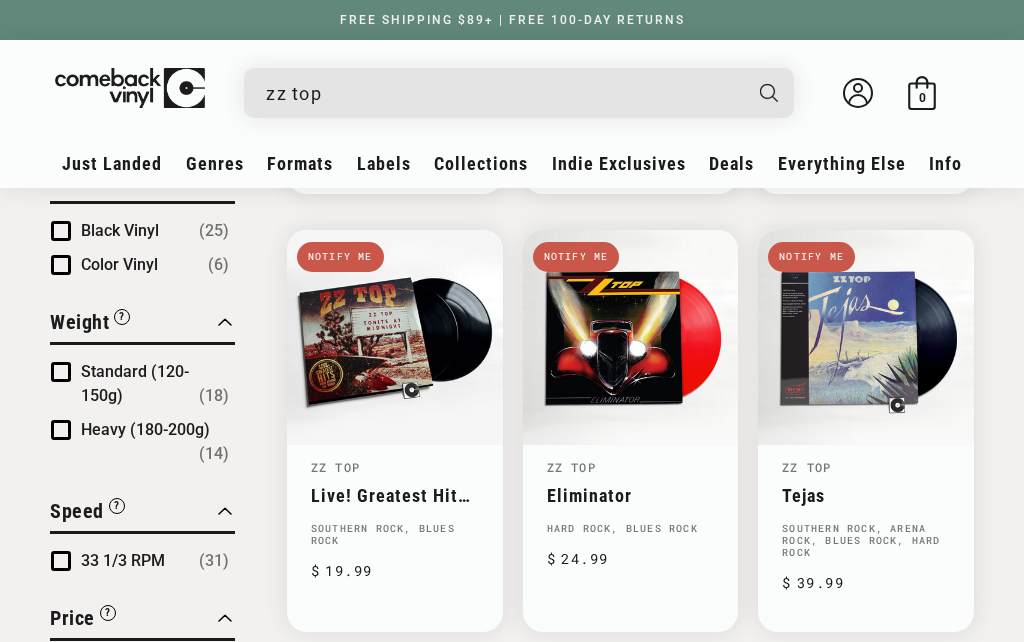 scroll, scrollTop: 1461, scrollLeft: 0, axis: vertical 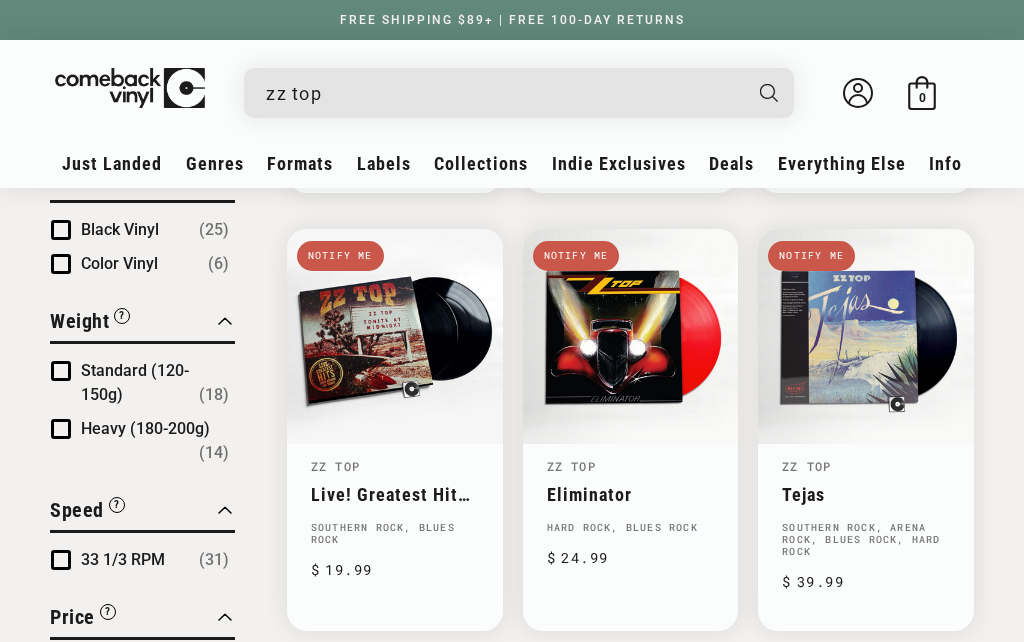 click on "Tejas" at bounding box center (866, 494) 